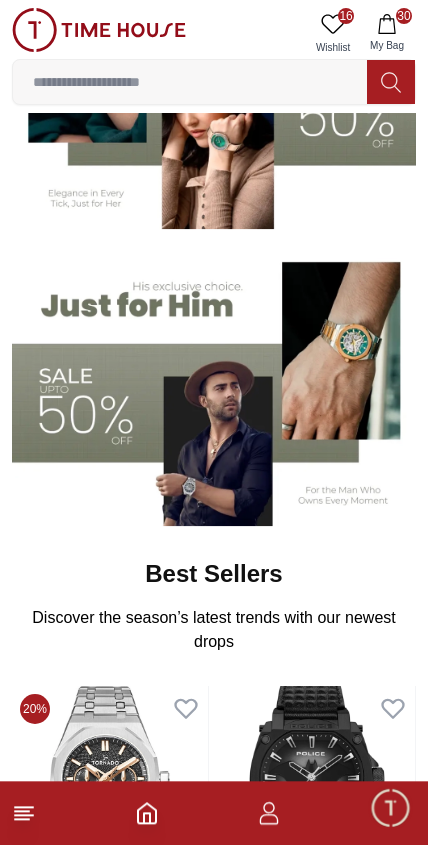 scroll, scrollTop: 340, scrollLeft: 0, axis: vertical 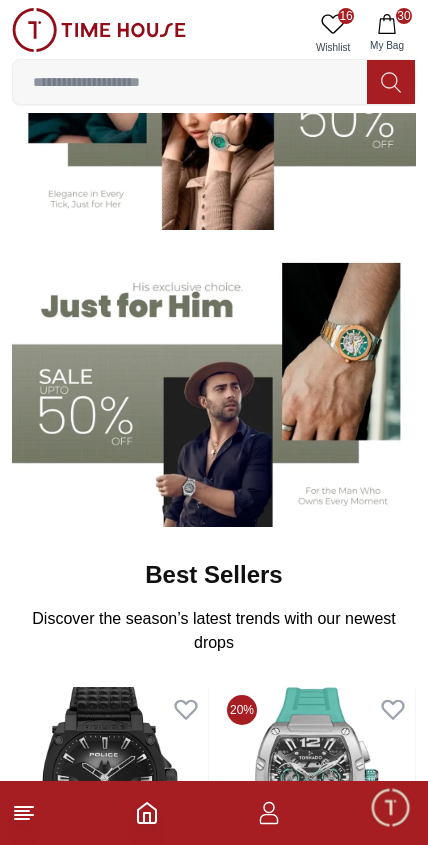 click 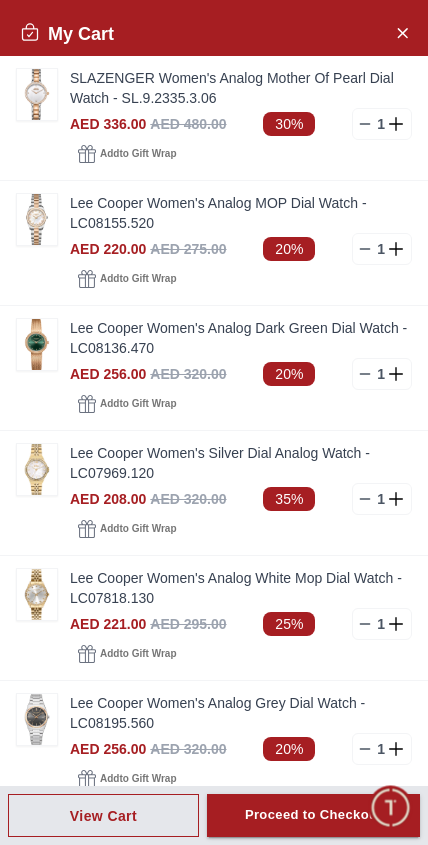 scroll, scrollTop: 0, scrollLeft: 0, axis: both 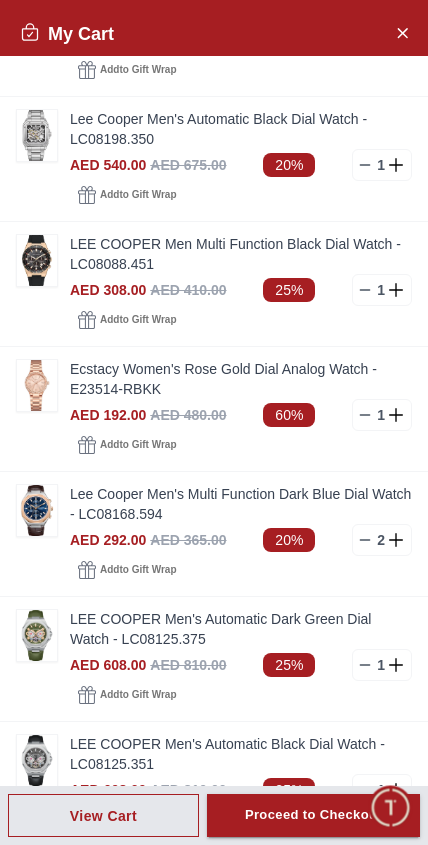 click at bounding box center [37, 510] 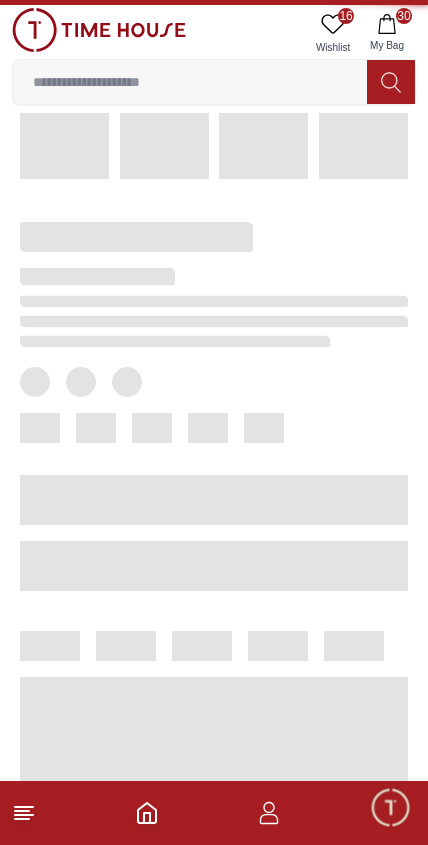scroll, scrollTop: 0, scrollLeft: 0, axis: both 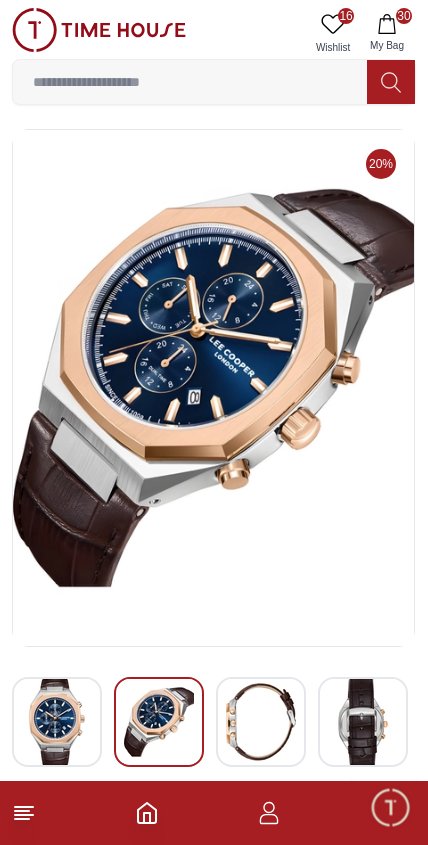 click 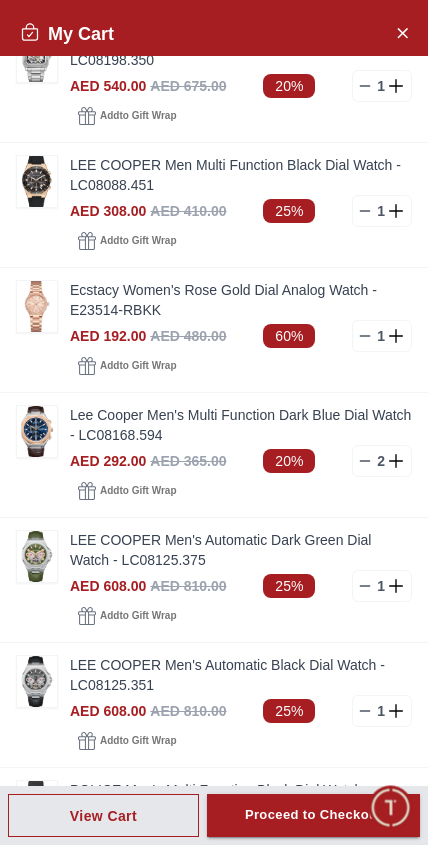 scroll, scrollTop: 1518, scrollLeft: 0, axis: vertical 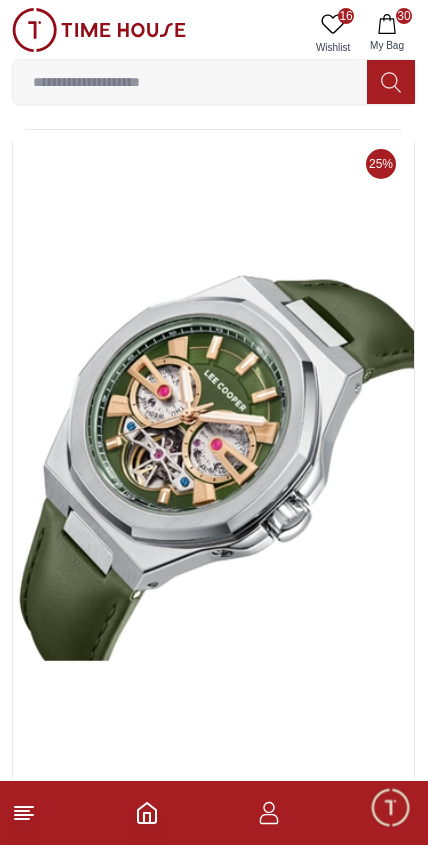 click on "30 My Bag" at bounding box center [387, 33] 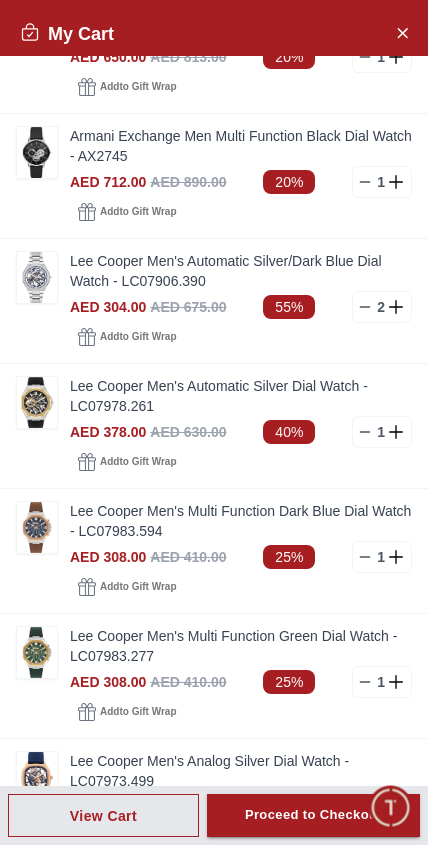 scroll, scrollTop: 2301, scrollLeft: 0, axis: vertical 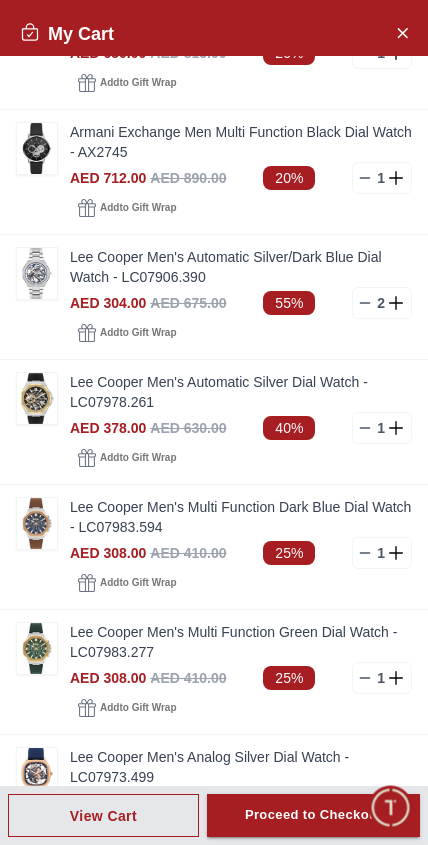 click at bounding box center [37, 398] 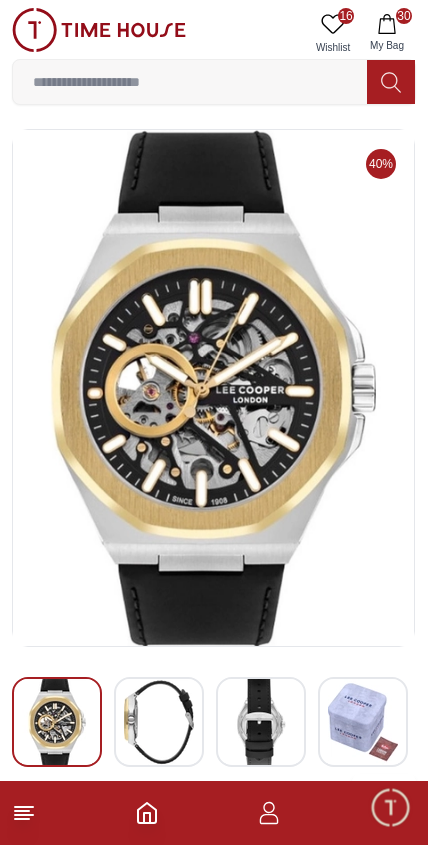 click 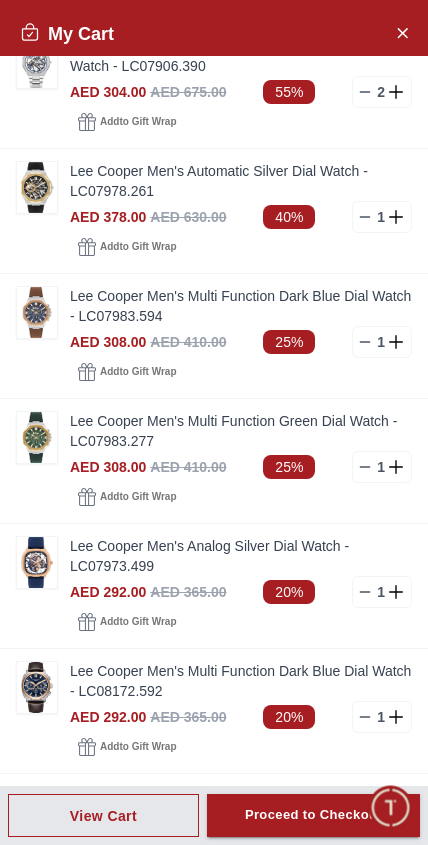 scroll, scrollTop: 2513, scrollLeft: 0, axis: vertical 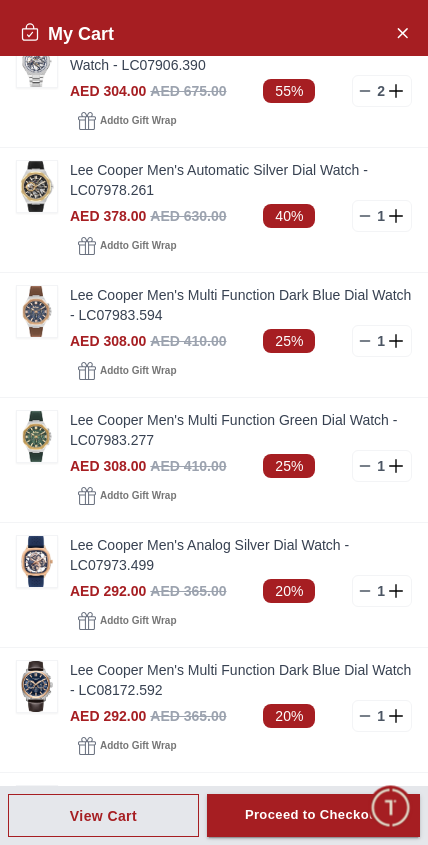 click at bounding box center [37, 436] 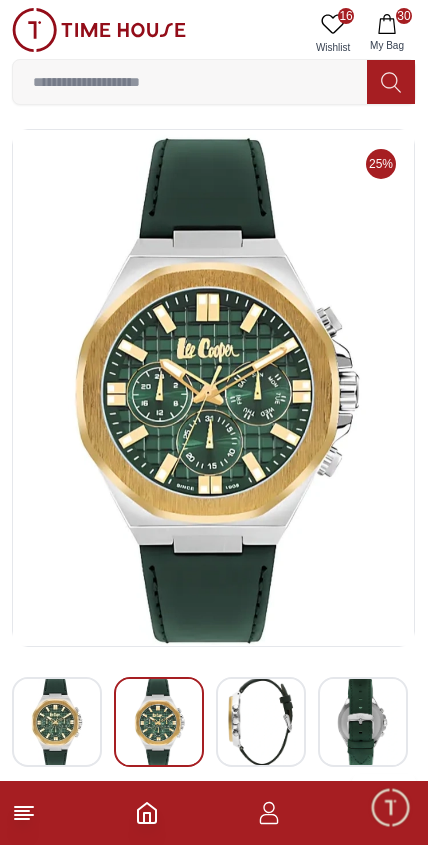 click 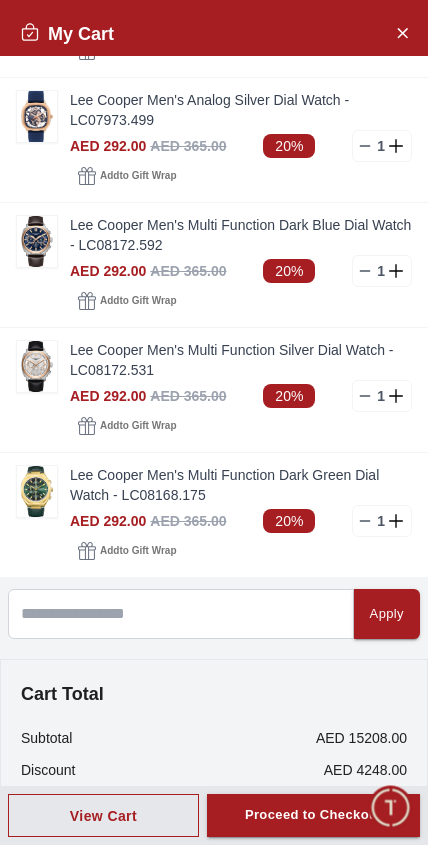 scroll, scrollTop: 2958, scrollLeft: 0, axis: vertical 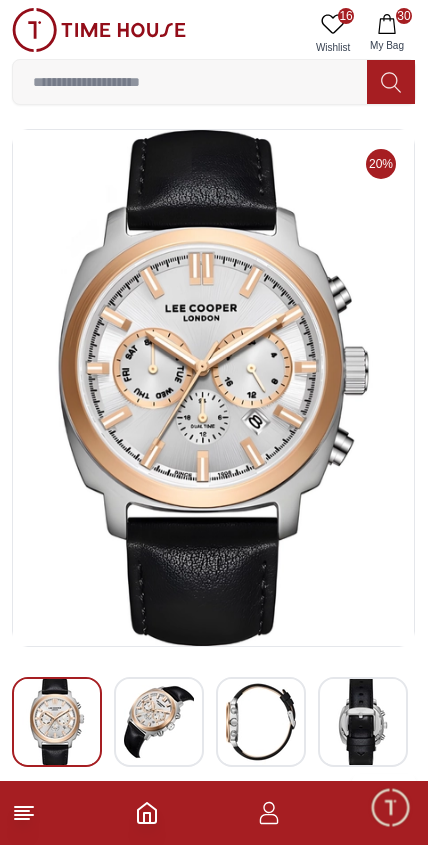 click on "30 My Bag" at bounding box center (387, 33) 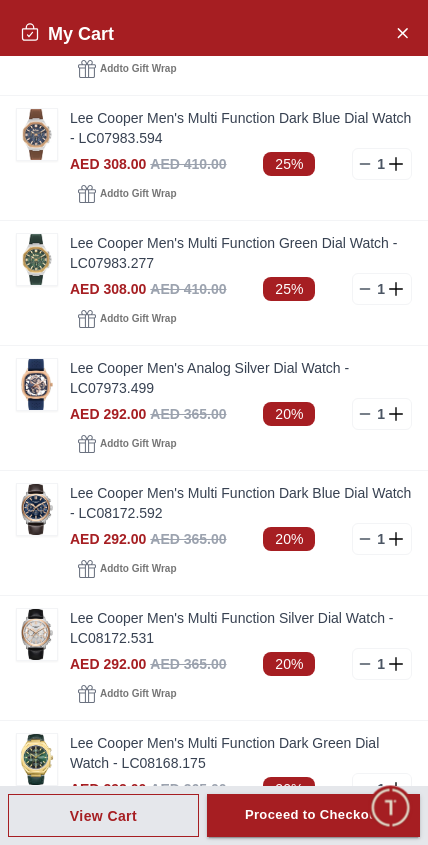 scroll, scrollTop: 2693, scrollLeft: 0, axis: vertical 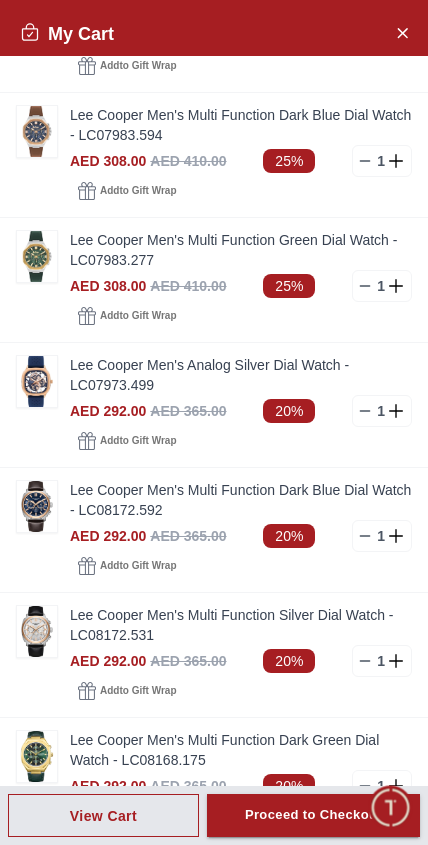 click at bounding box center [37, 381] 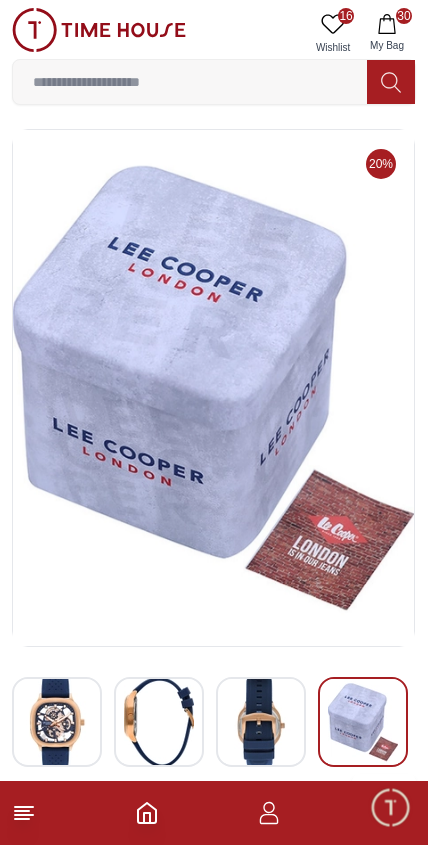 click 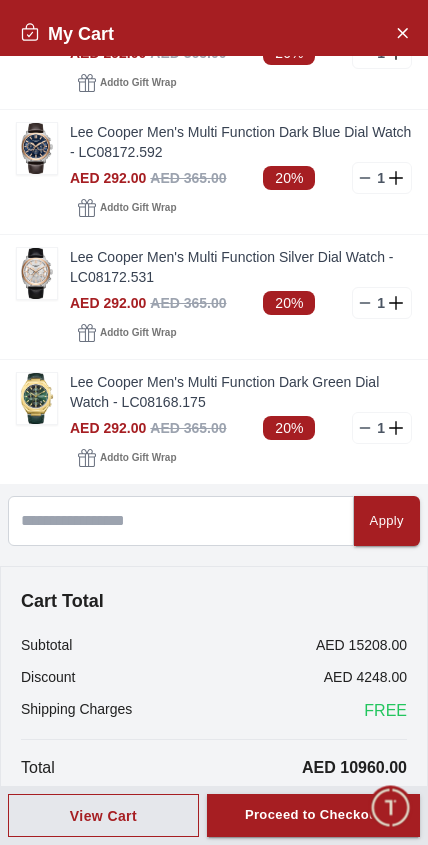 scroll, scrollTop: 3051, scrollLeft: 0, axis: vertical 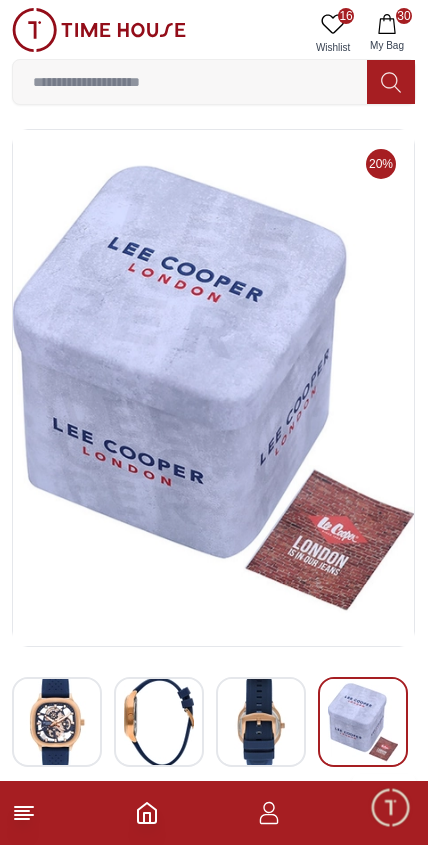 click 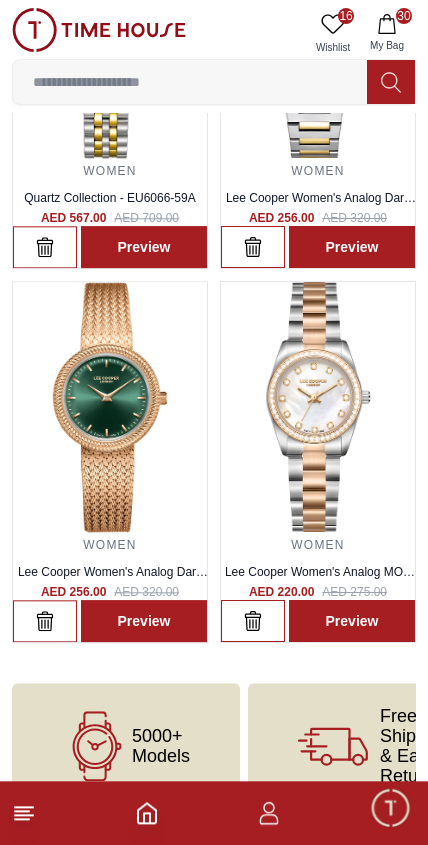 scroll, scrollTop: 2555, scrollLeft: 0, axis: vertical 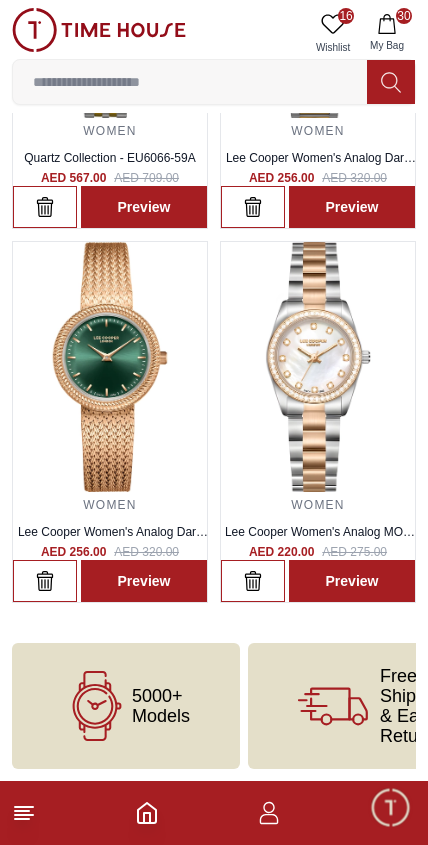 click 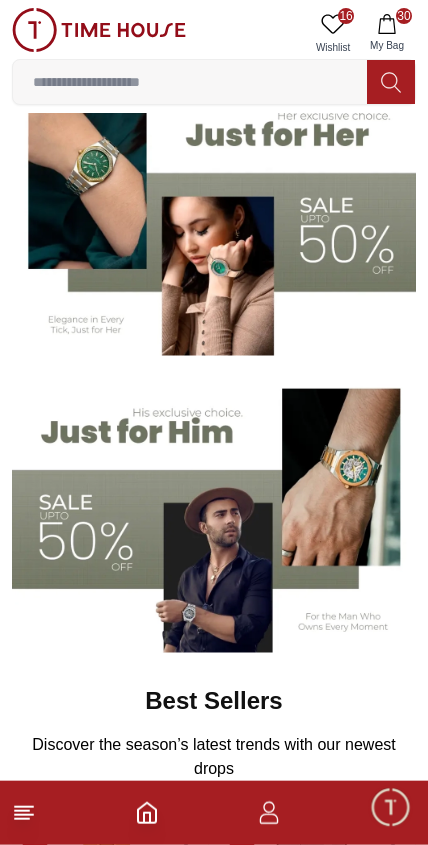 scroll, scrollTop: 215, scrollLeft: 0, axis: vertical 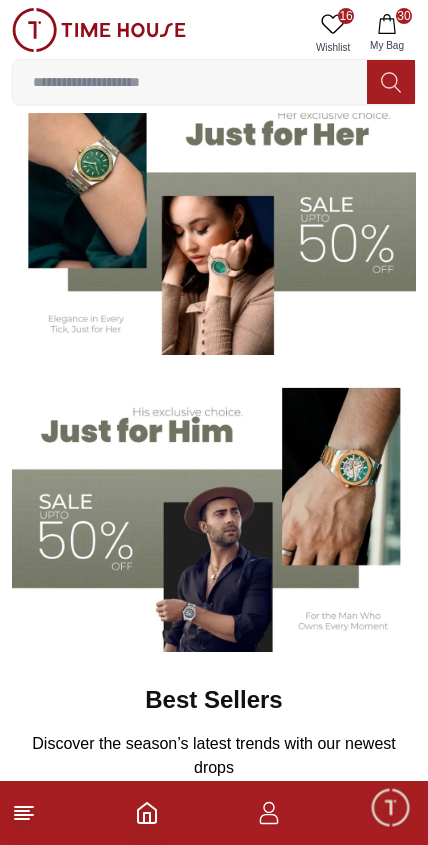 click at bounding box center (214, 511) 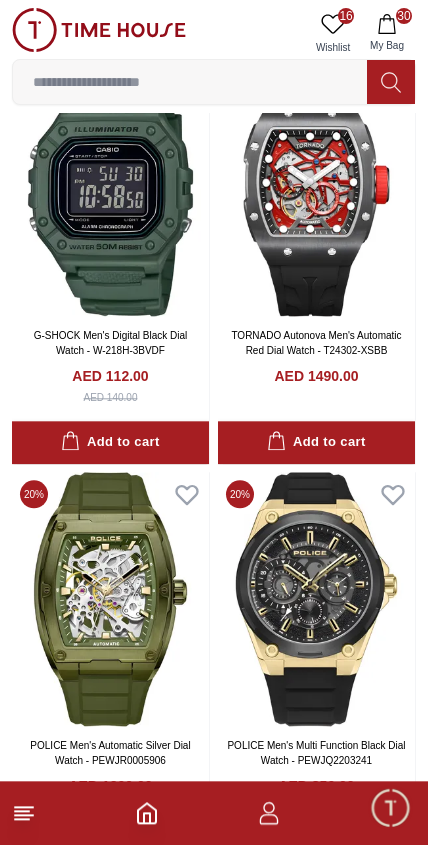 scroll, scrollTop: 0, scrollLeft: 0, axis: both 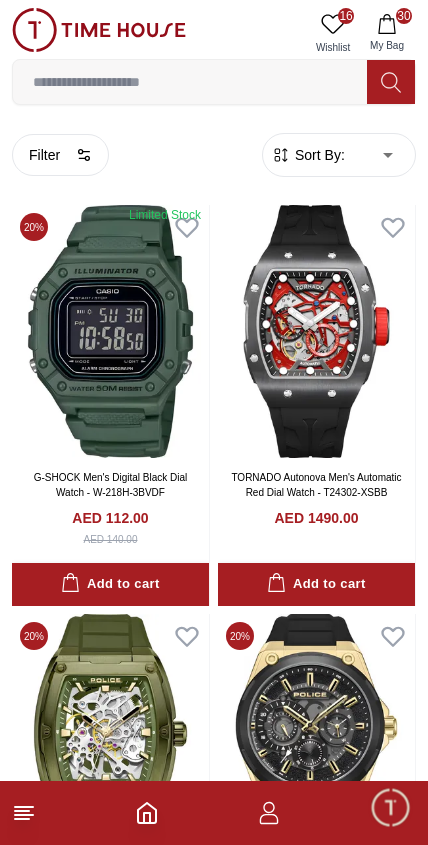 click 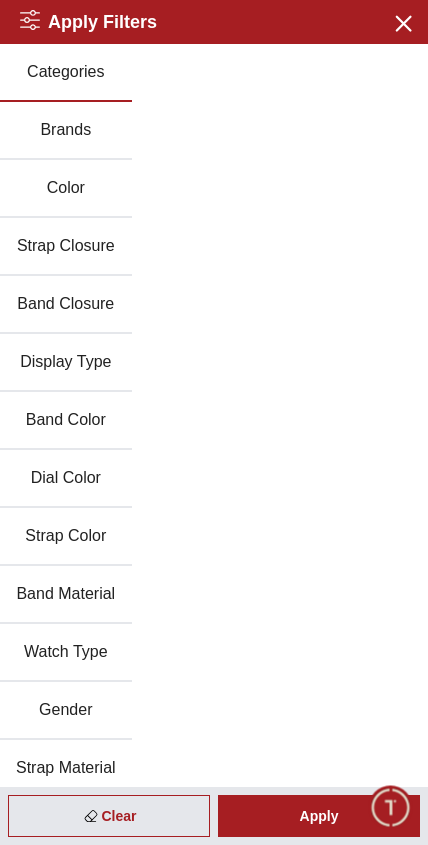 scroll, scrollTop: 0, scrollLeft: 0, axis: both 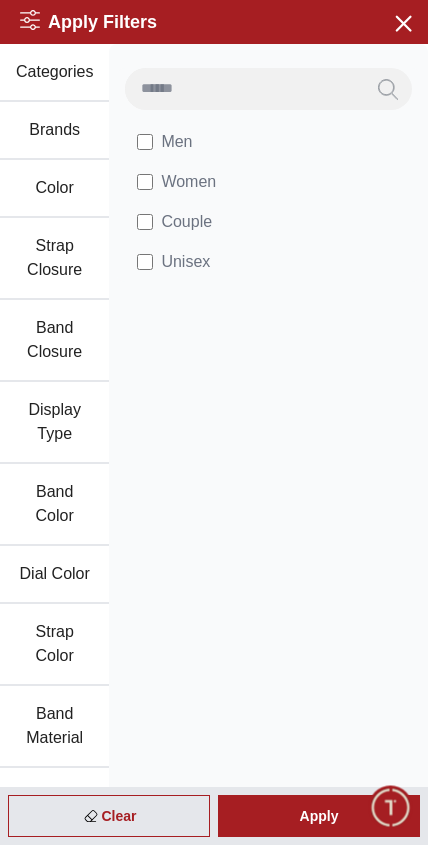 click on "Apply" at bounding box center [319, 816] 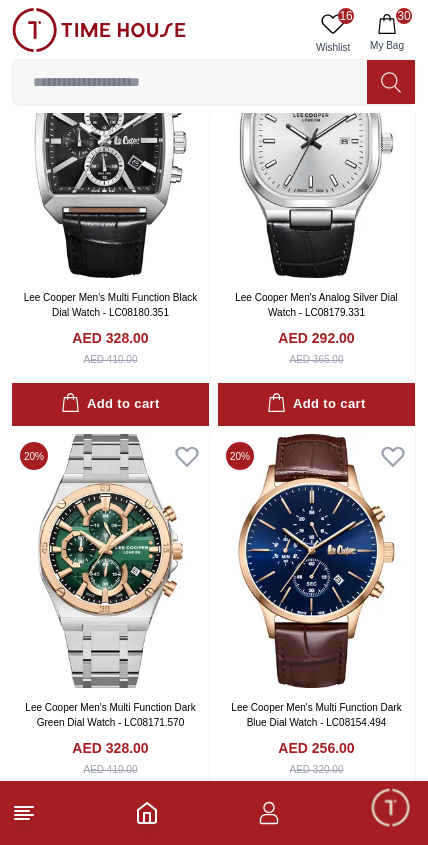 scroll, scrollTop: 1868, scrollLeft: 0, axis: vertical 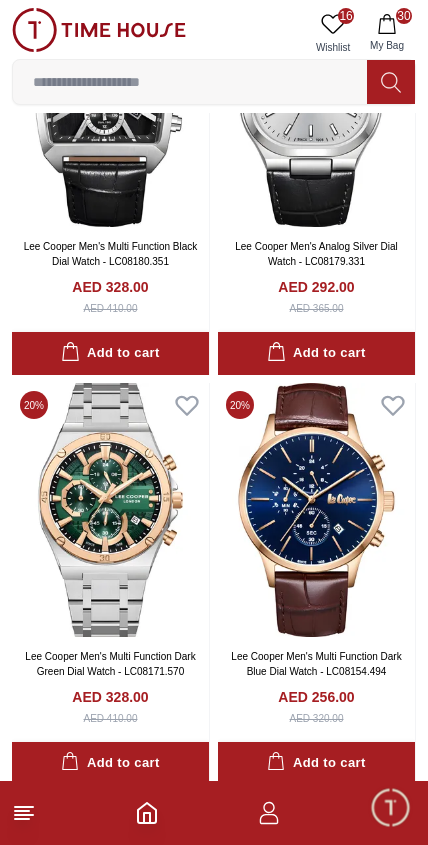 click on "Add to cart" at bounding box center (110, 763) 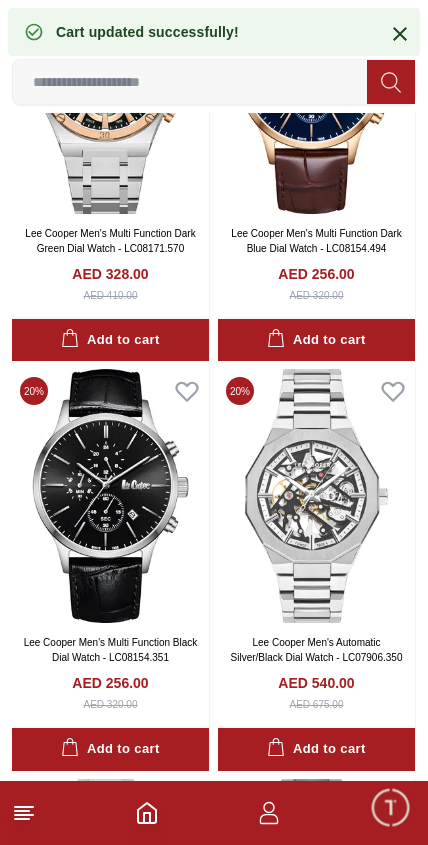scroll, scrollTop: 2324, scrollLeft: 0, axis: vertical 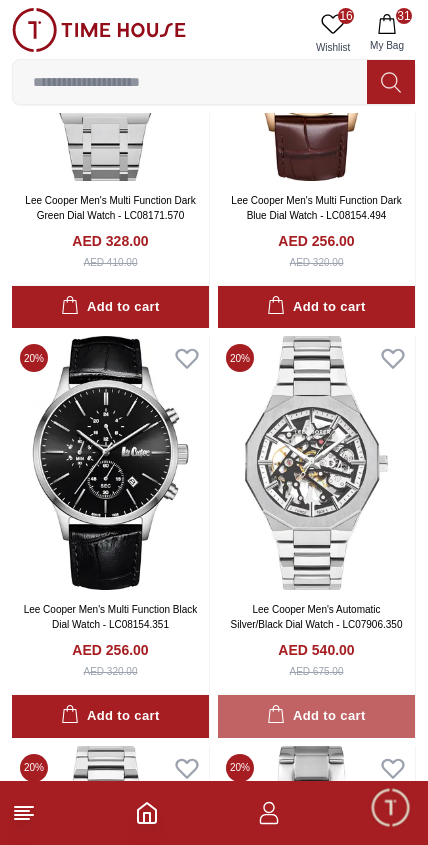 click on "Add to cart" at bounding box center [316, 716] 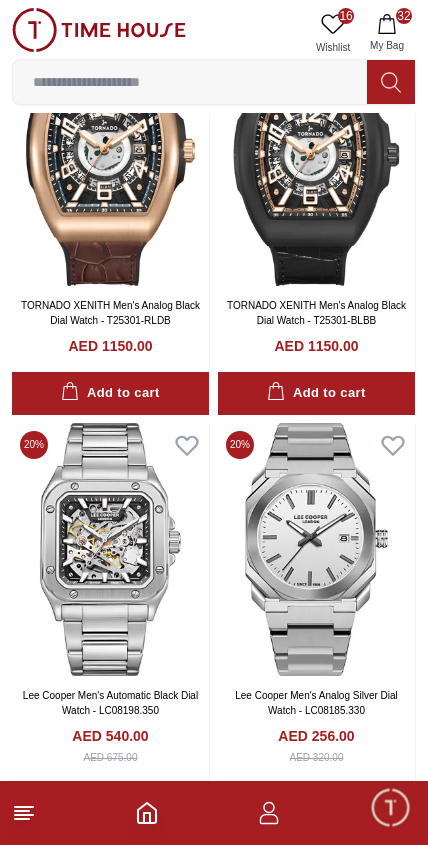 scroll, scrollTop: 6276, scrollLeft: 0, axis: vertical 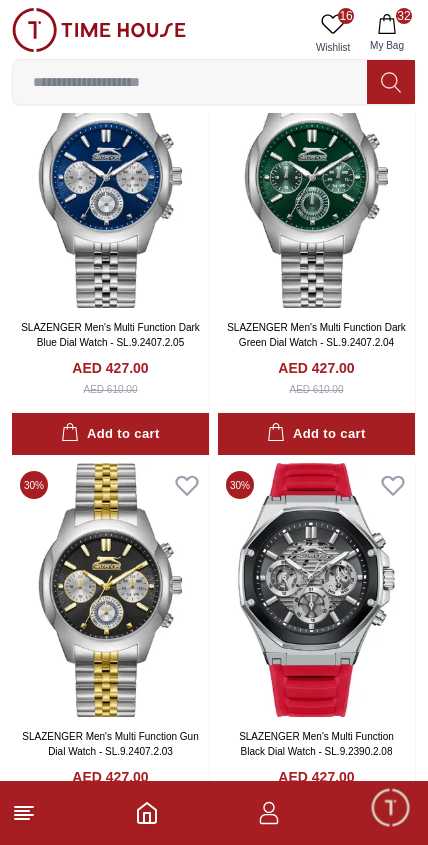 click at bounding box center [316, 589] 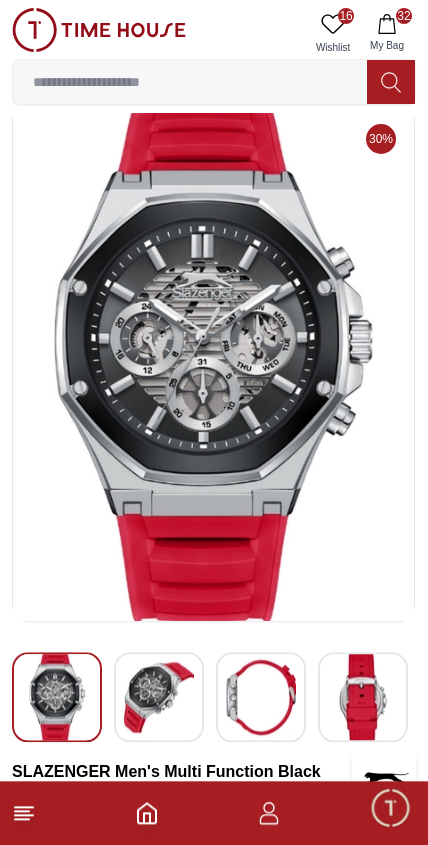 scroll, scrollTop: 0, scrollLeft: 0, axis: both 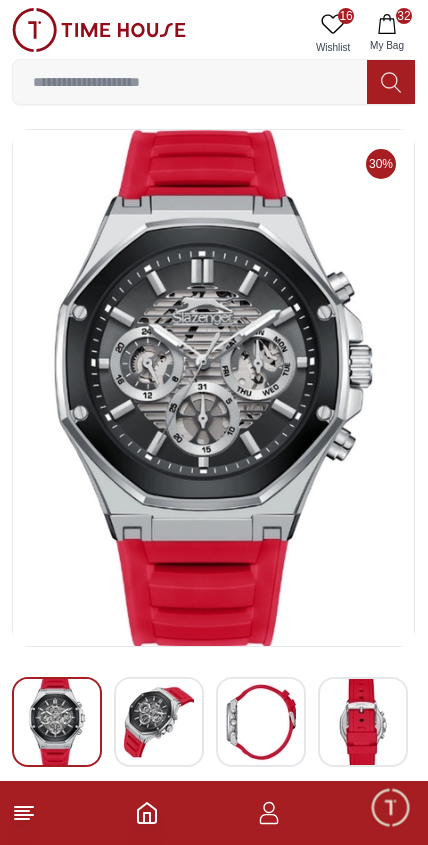 click at bounding box center (213, 388) 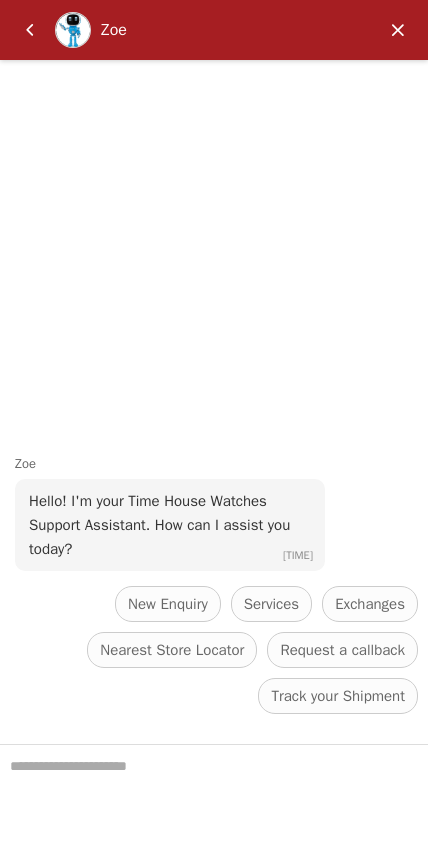 click at bounding box center (398, 30) 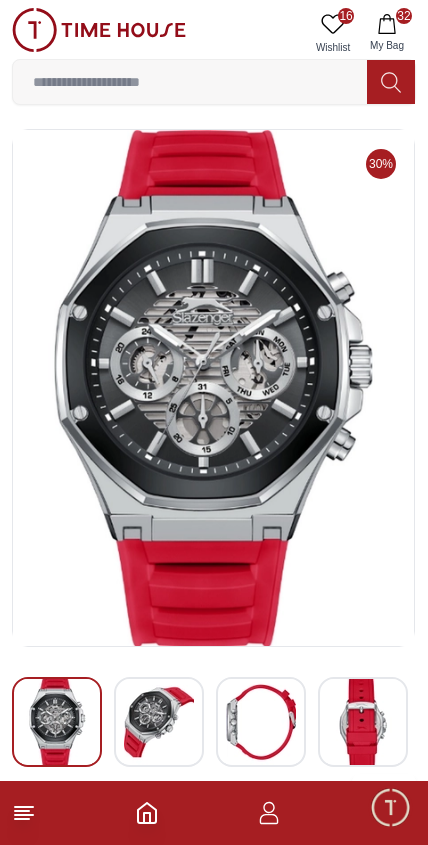 click 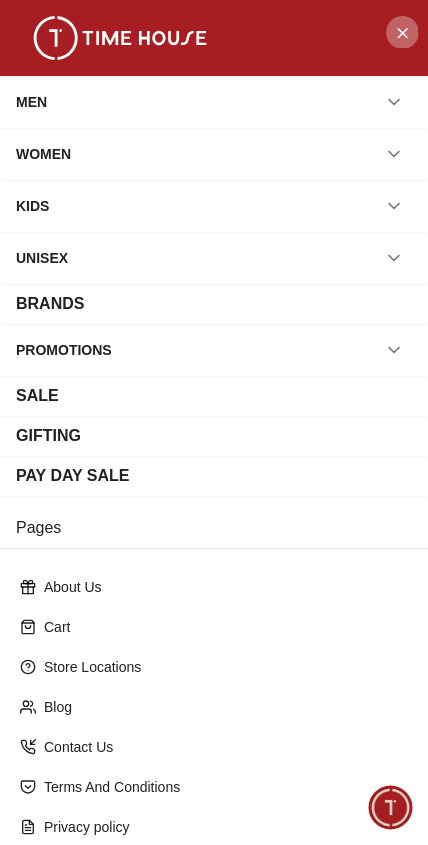 click at bounding box center (402, 32) 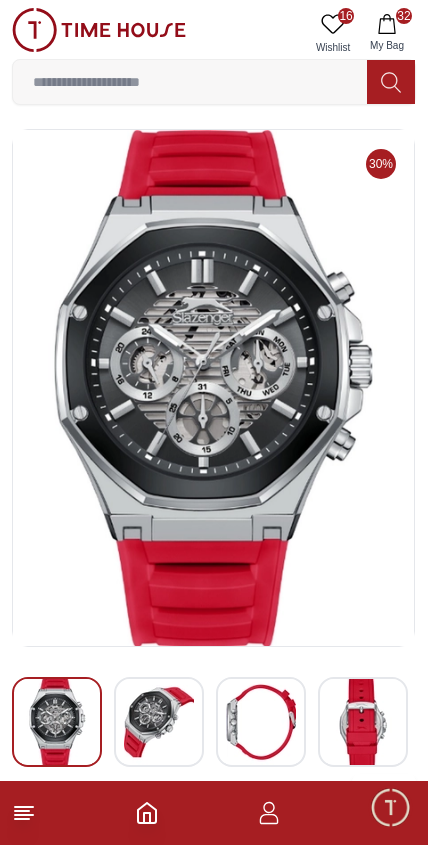 click 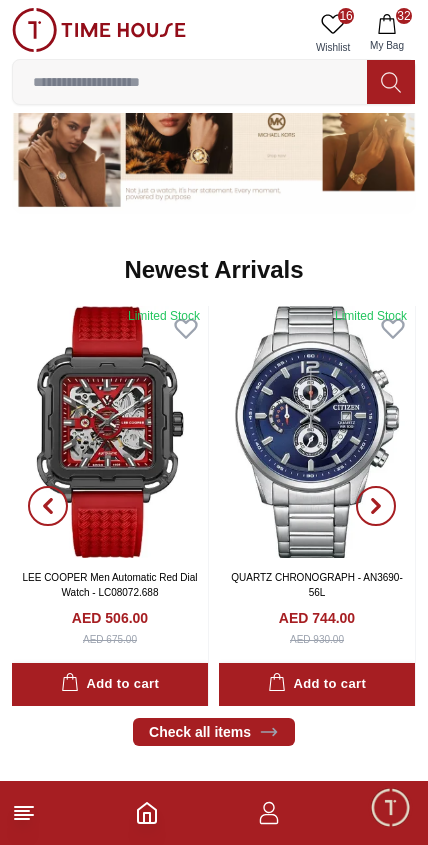 scroll, scrollTop: 1400, scrollLeft: 0, axis: vertical 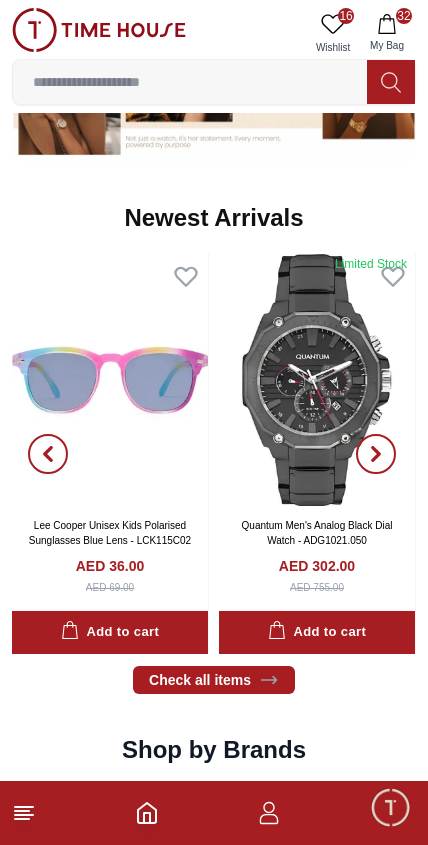 click 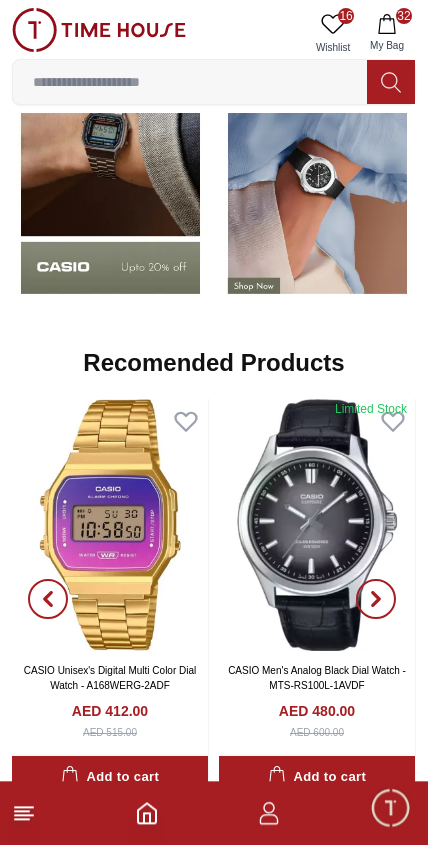 scroll, scrollTop: 2187, scrollLeft: 0, axis: vertical 